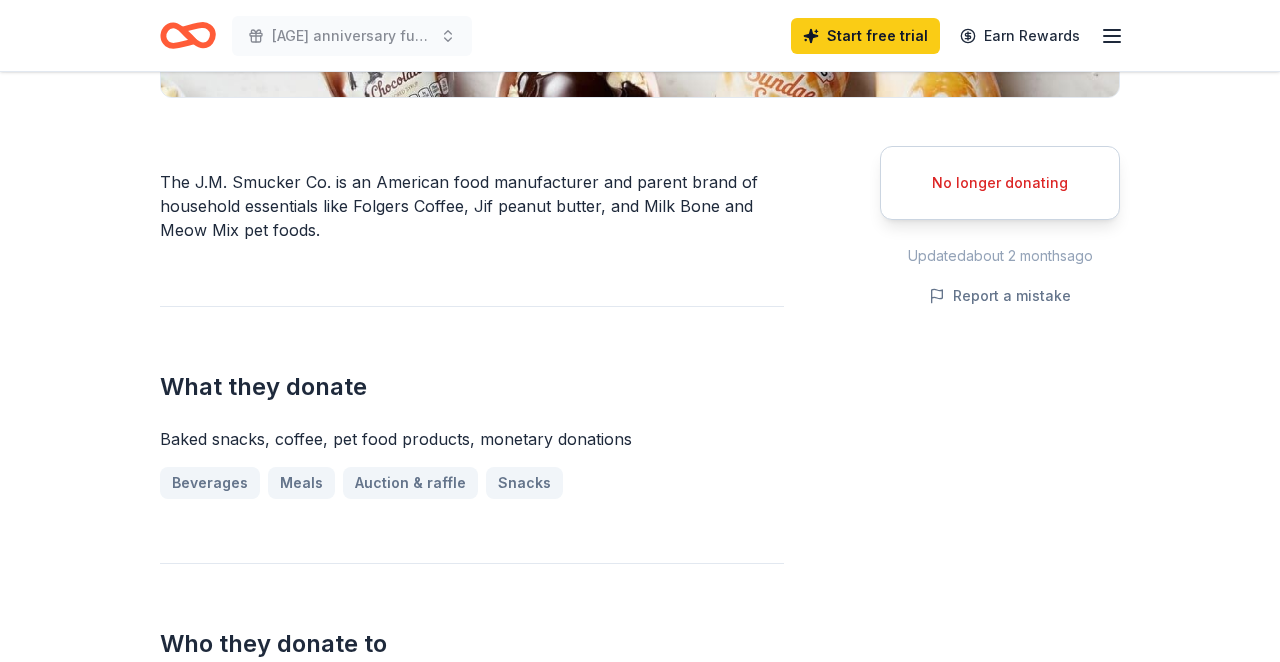 scroll, scrollTop: 513, scrollLeft: 0, axis: vertical 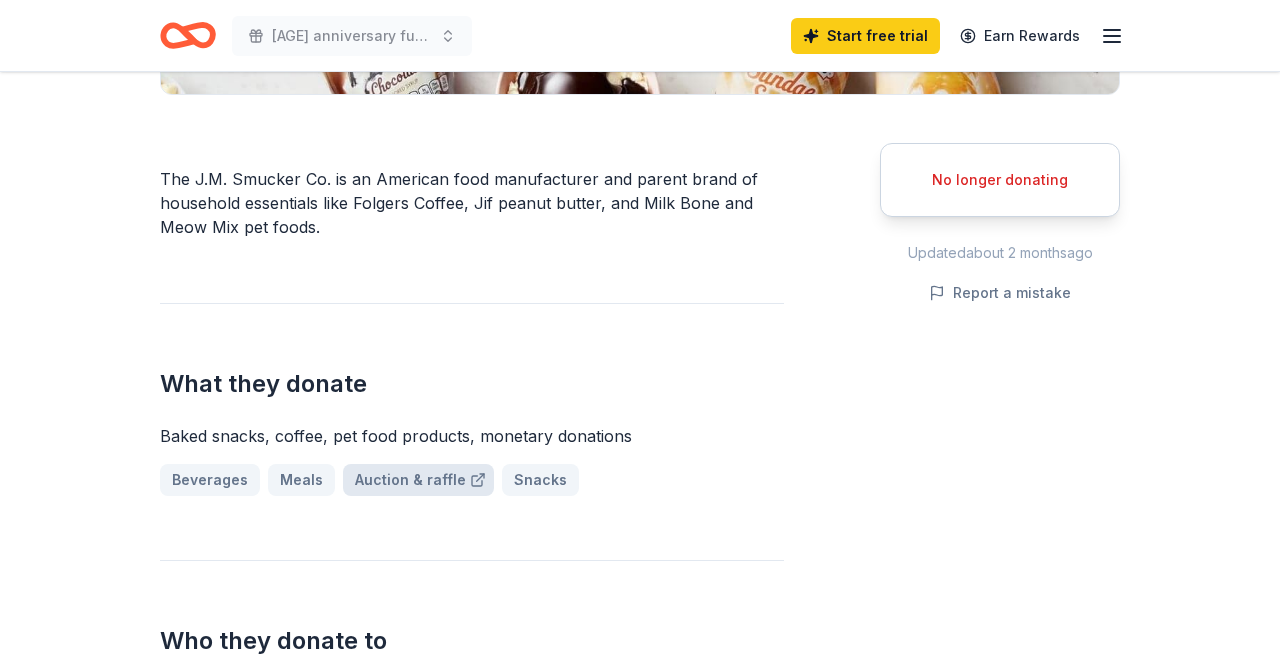 click on "Auction & raffle" at bounding box center (418, 480) 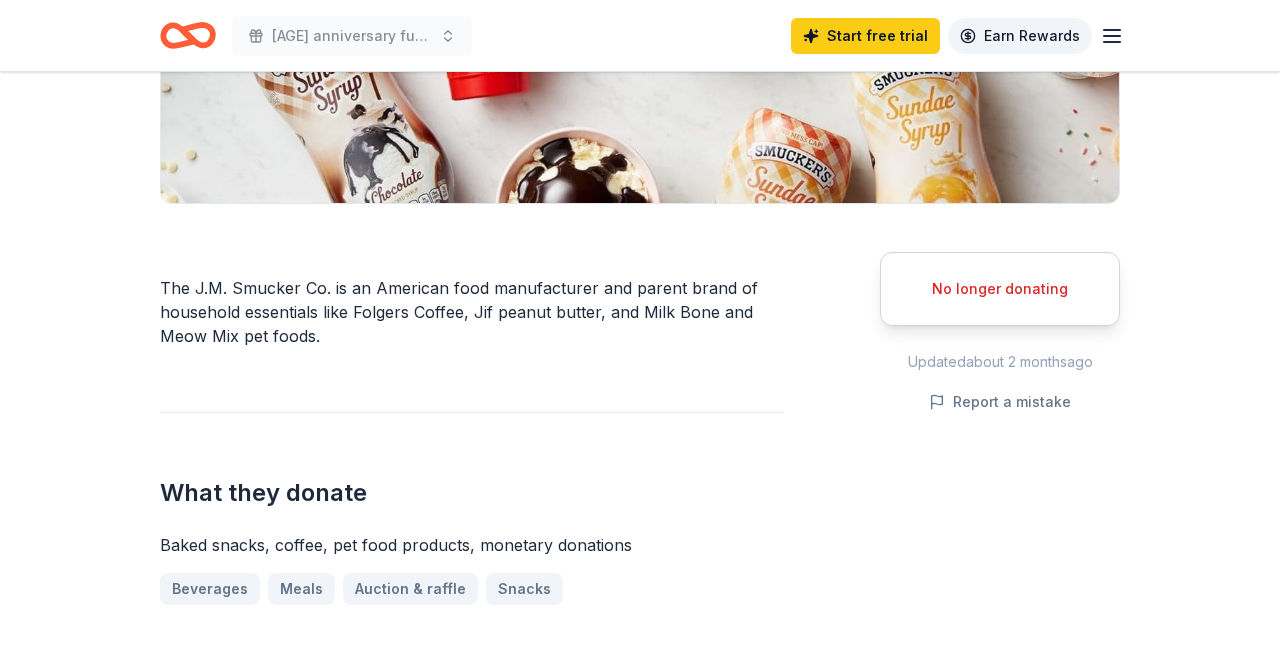 scroll, scrollTop: 0, scrollLeft: 0, axis: both 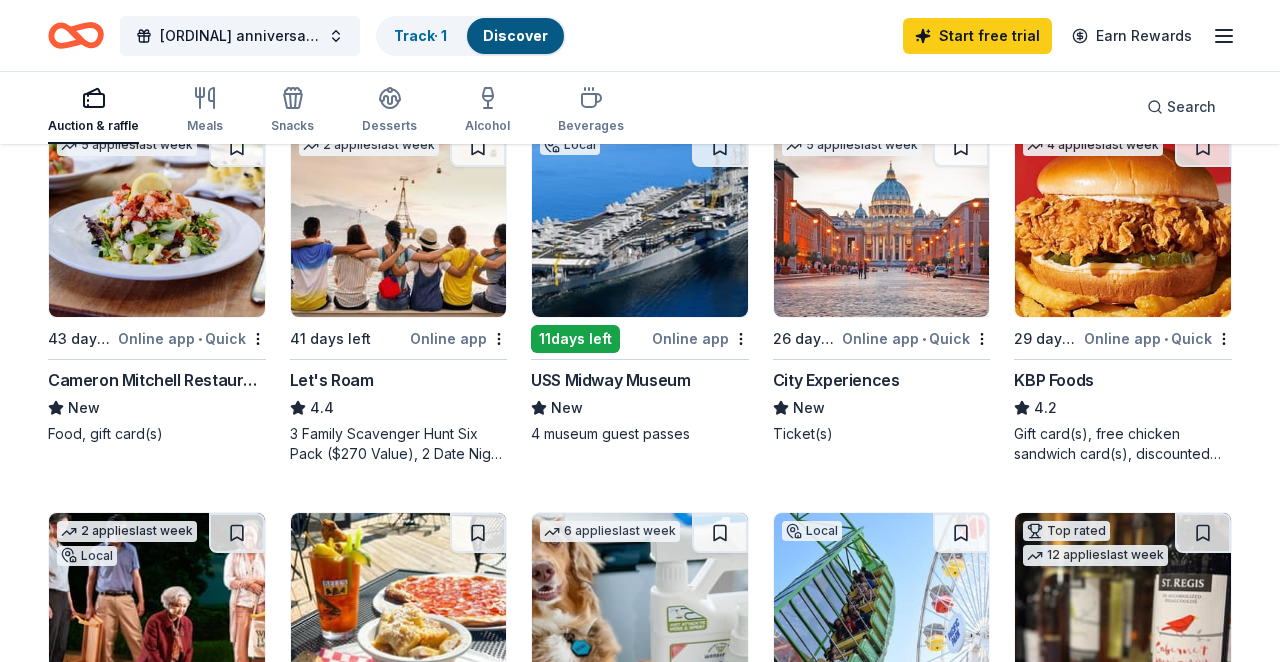 click at bounding box center (640, 222) 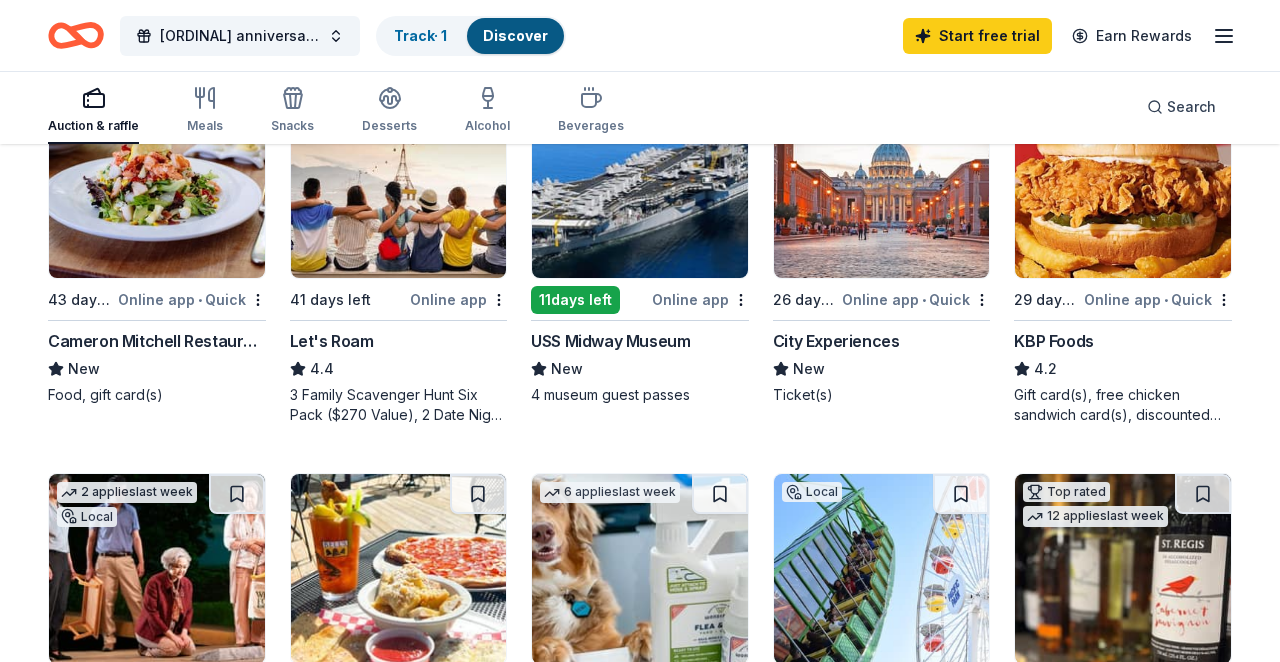 scroll, scrollTop: 1058, scrollLeft: 0, axis: vertical 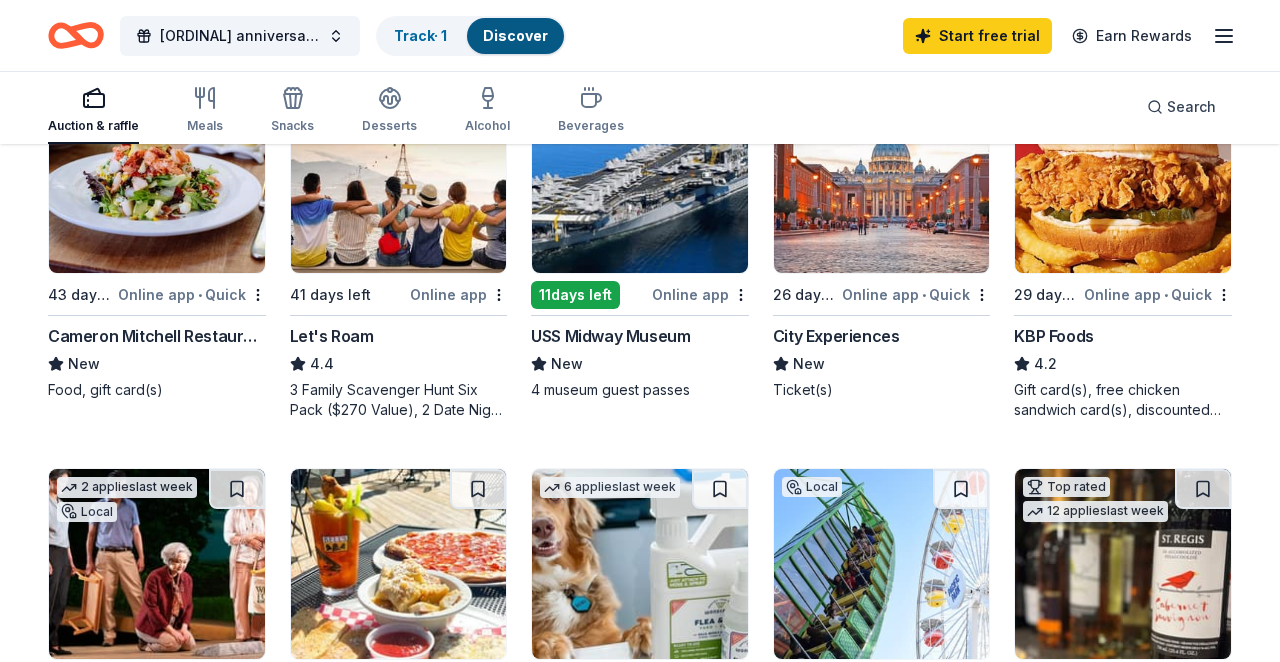 click at bounding box center (157, 178) 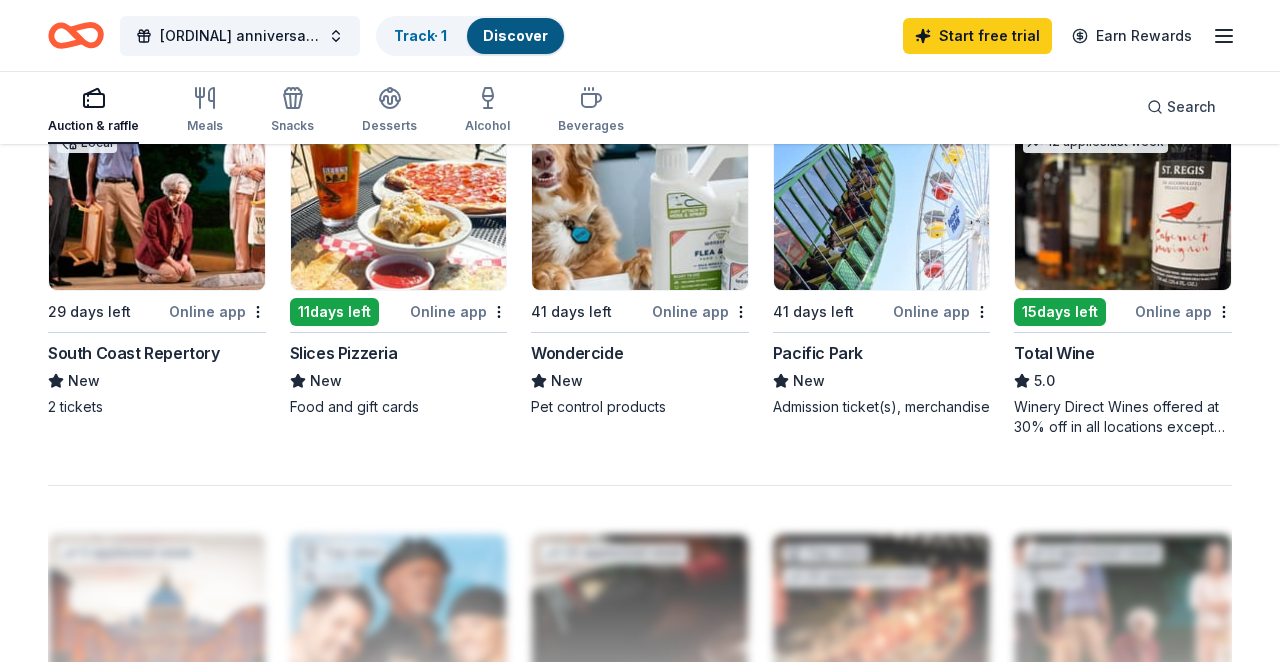 scroll, scrollTop: 1440, scrollLeft: 0, axis: vertical 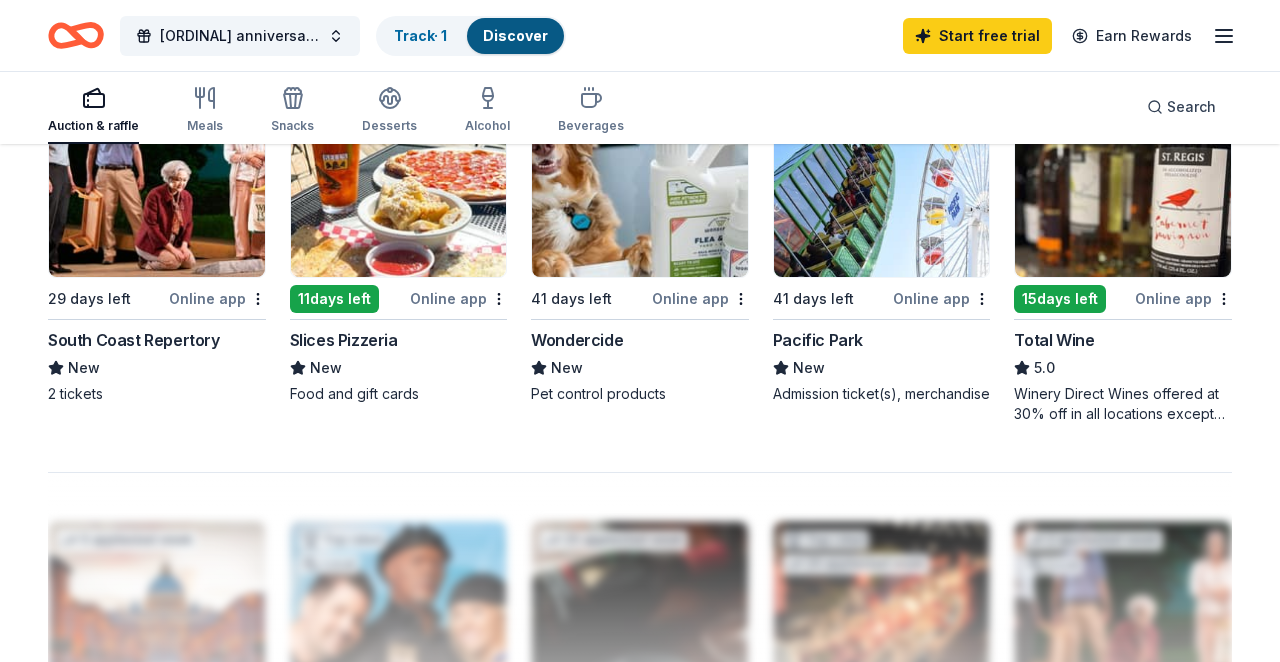 click at bounding box center [882, 182] 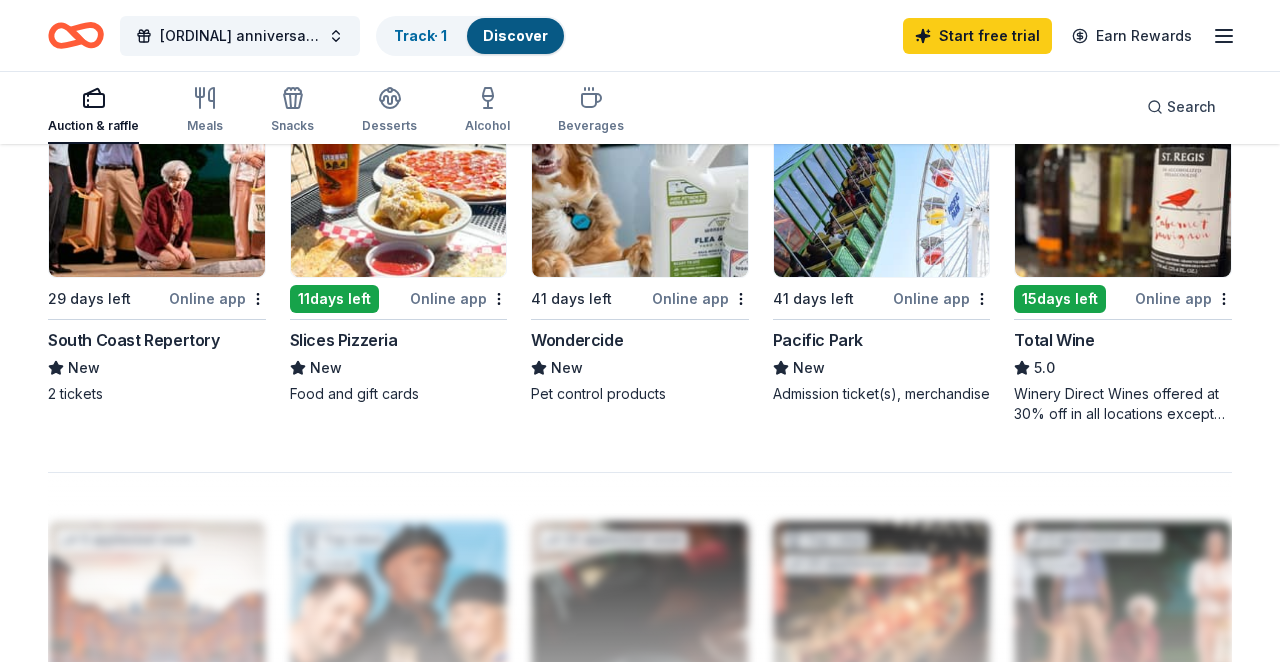 click at bounding box center (399, 182) 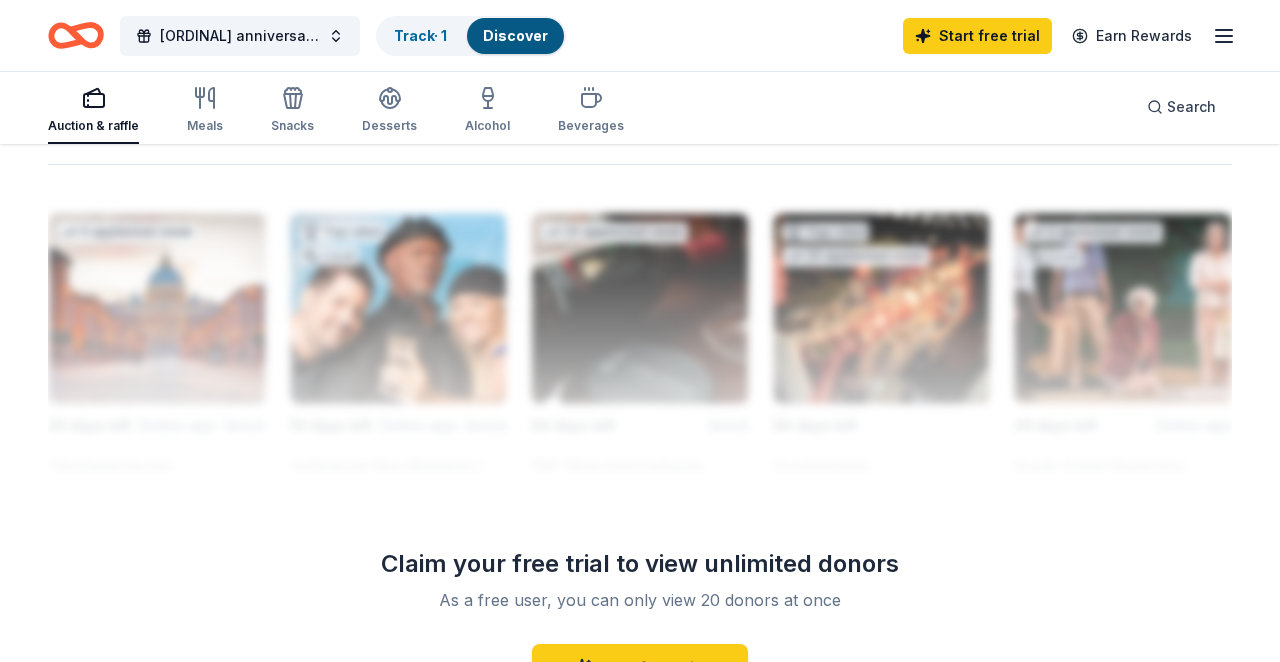 scroll, scrollTop: 1760, scrollLeft: 0, axis: vertical 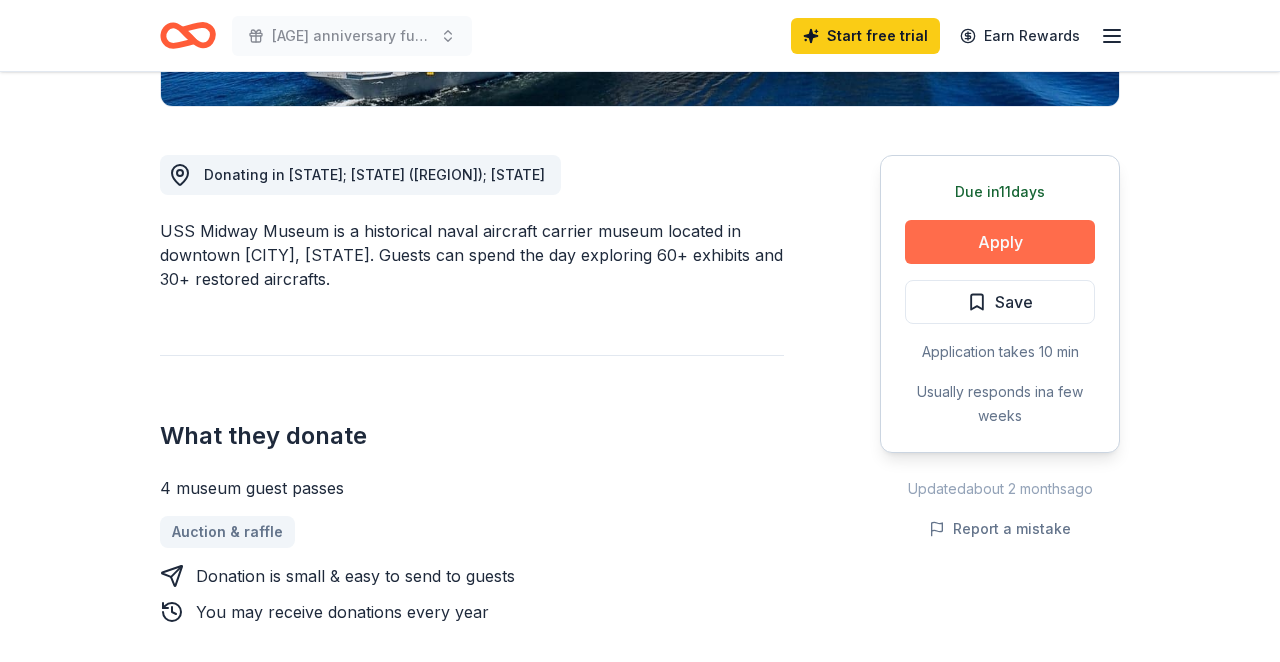 click on "Apply" at bounding box center (1000, 242) 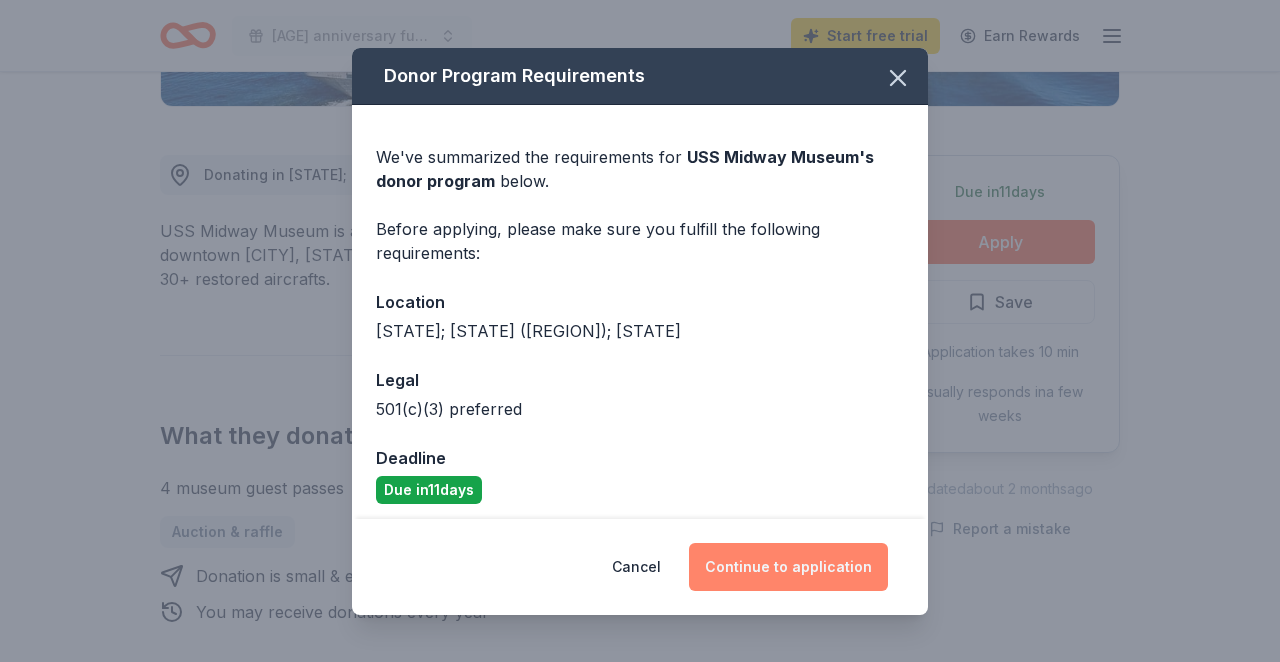 click on "Continue to application" at bounding box center [788, 567] 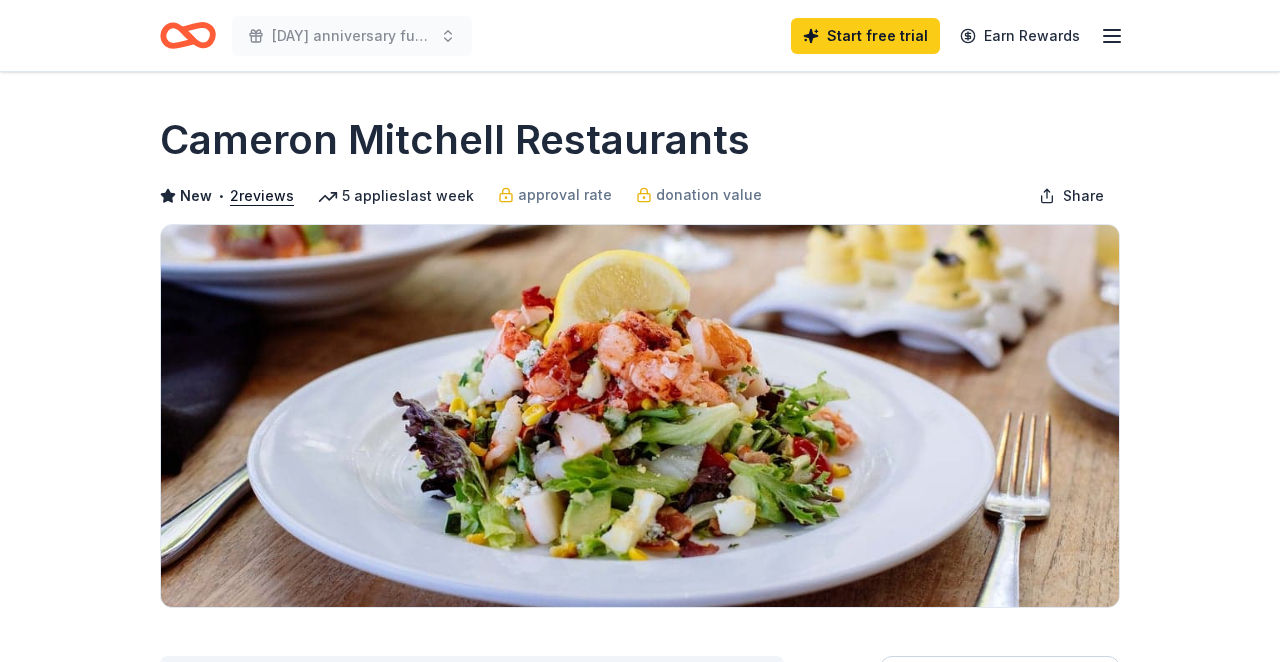 scroll, scrollTop: 0, scrollLeft: 0, axis: both 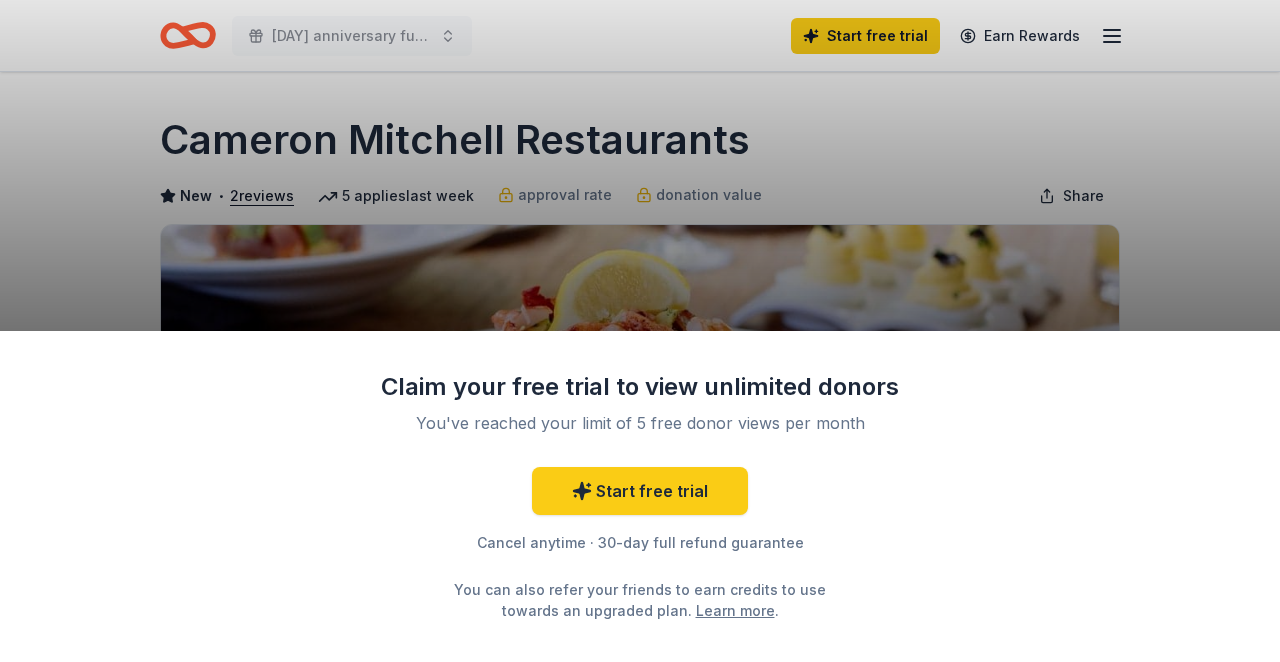 click on "Claim your free trial to view unlimited donors You've reached your limit of 5 free donor views per month Start free  trial Cancel anytime · 30-day full refund guarantee You can also refer your friends to earn credits to use towards an upgraded plan.   Learn more ." at bounding box center (640, 331) 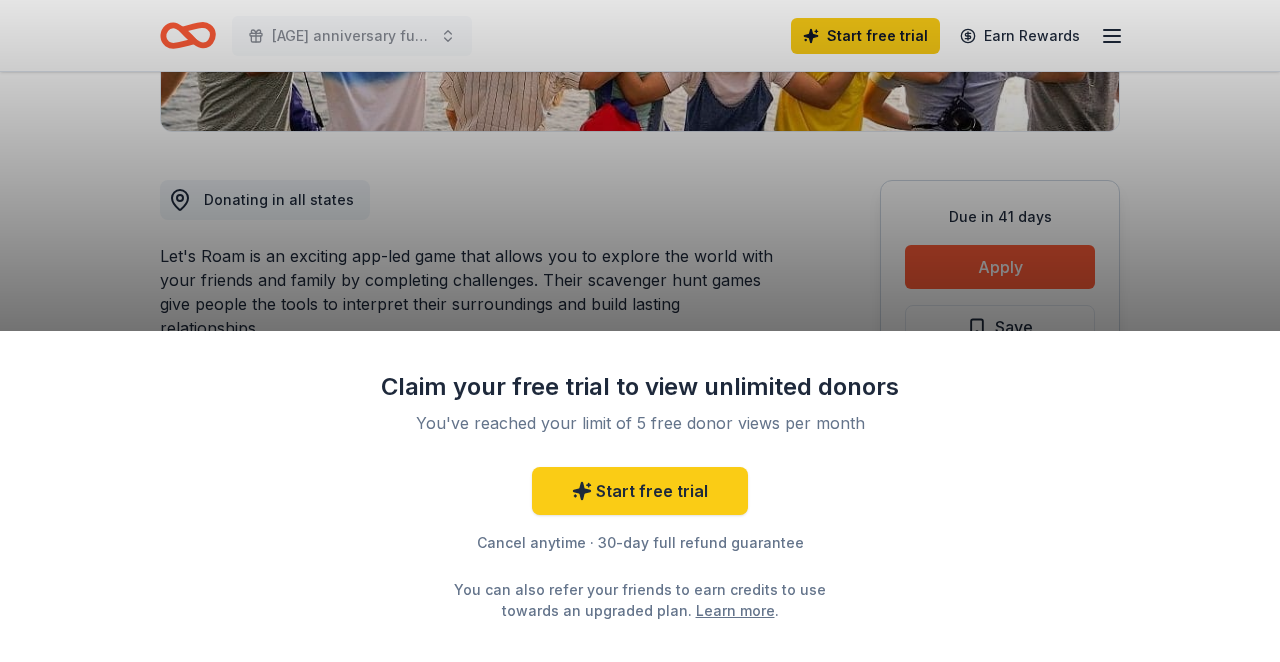 scroll, scrollTop: 490, scrollLeft: 0, axis: vertical 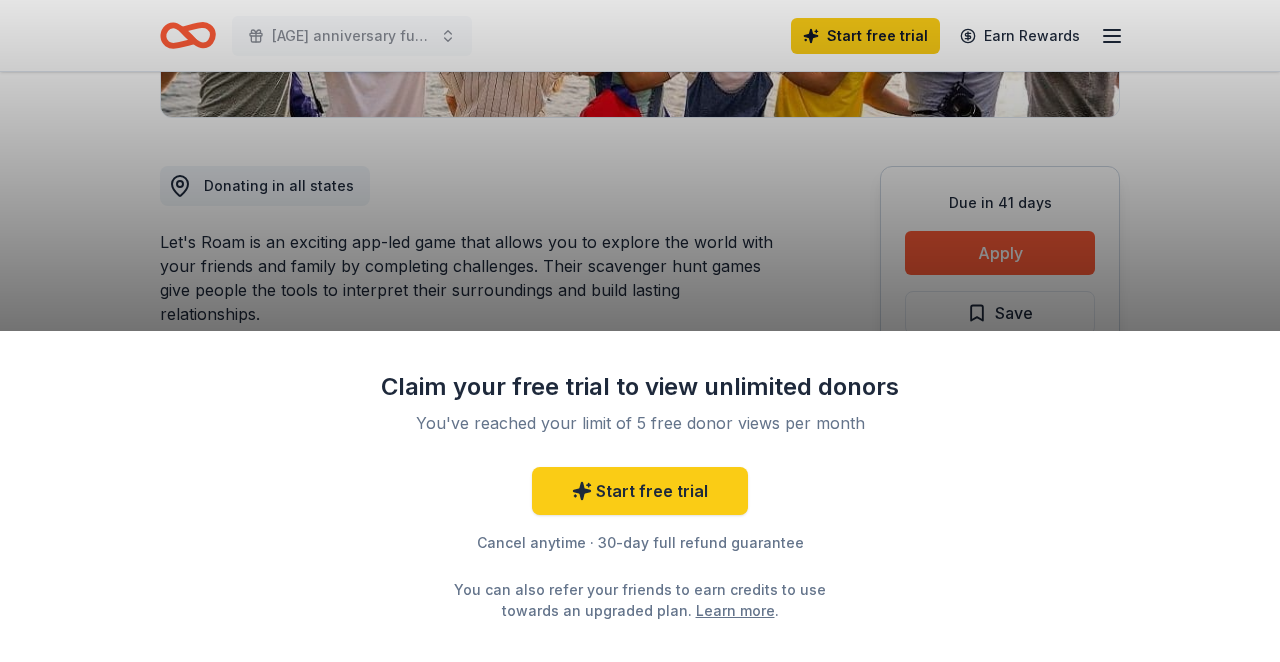 click on "Claim your free trial to view unlimited donors You've reached your limit of 5 free donor views per month Start free  trial Cancel anytime · 30-day full refund guarantee You can also refer your friends to earn credits to use towards an upgraded plan.   Learn more ." at bounding box center [640, 331] 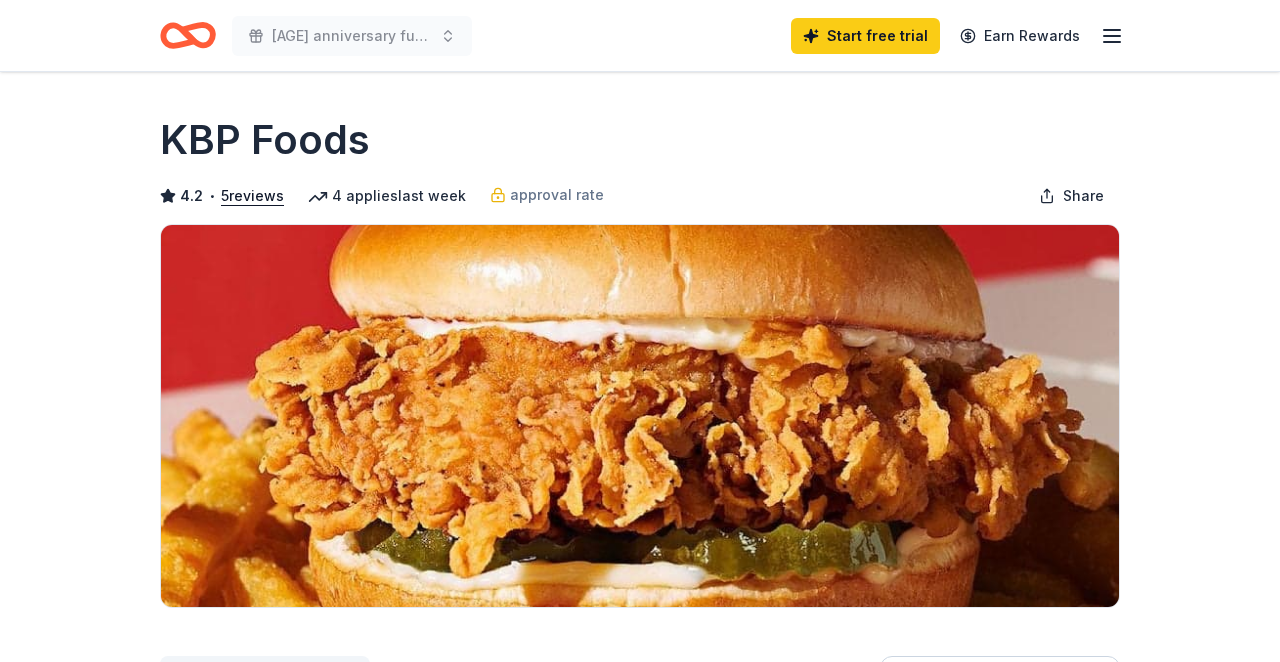 scroll, scrollTop: 217, scrollLeft: 0, axis: vertical 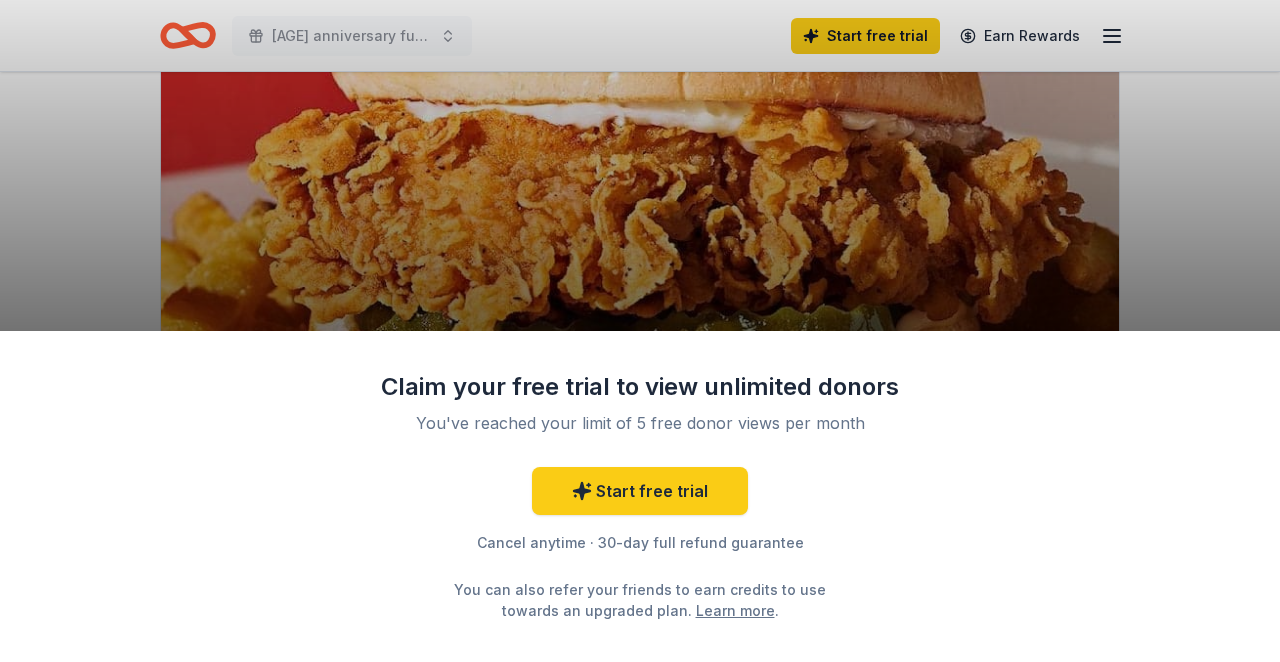 click on "Claim your free trial to view unlimited donors You've reached your limit of 5 free donor views per month Start free  trial Cancel anytime · 30-day full refund guarantee You can also refer your friends to earn credits to use towards an upgraded plan.   Learn more ." at bounding box center (640, 331) 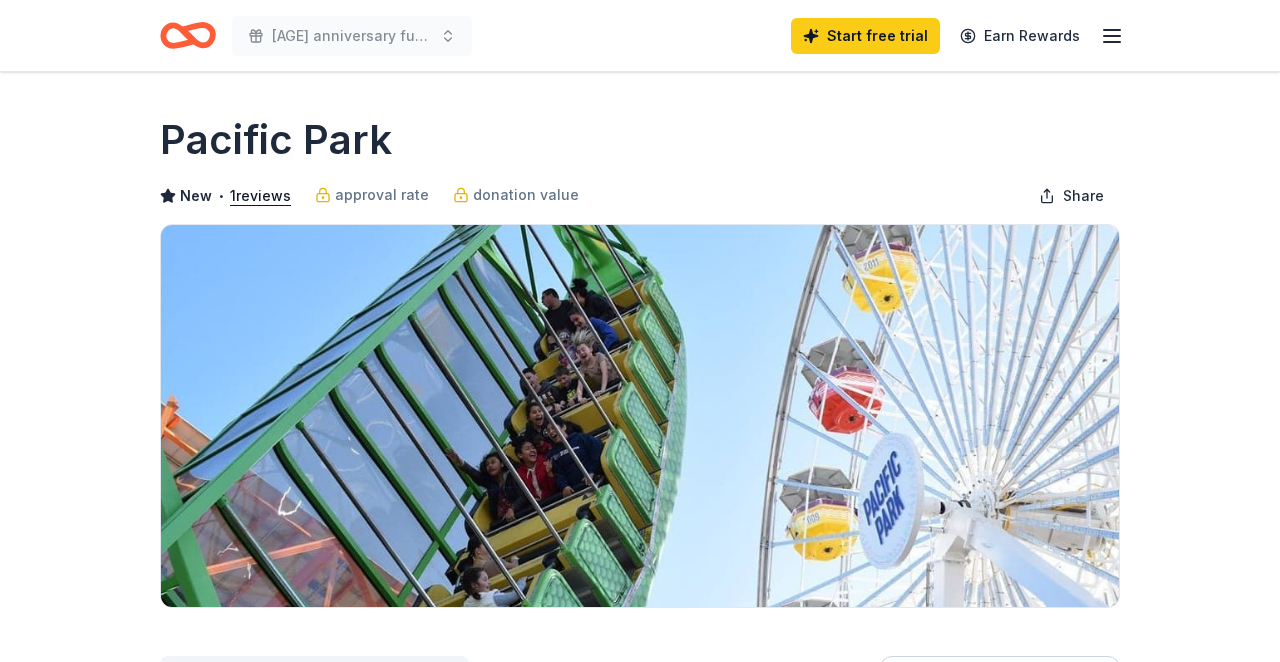 scroll, scrollTop: 357, scrollLeft: 0, axis: vertical 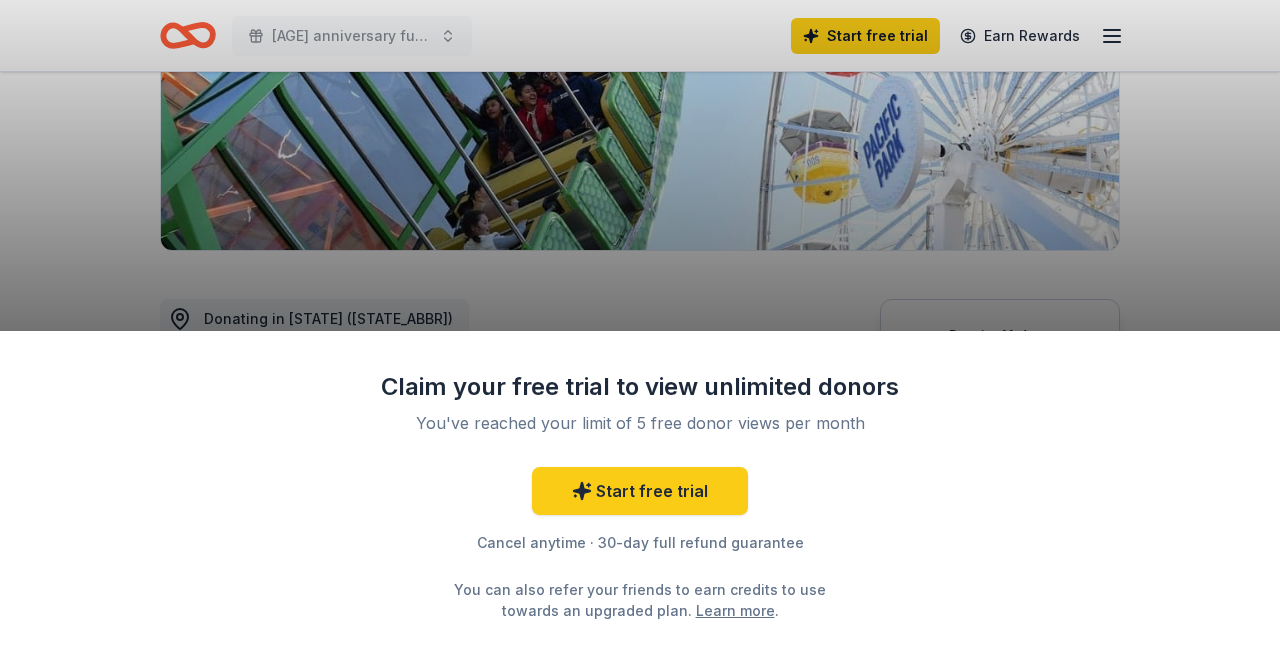 click on "Claim your free trial to view unlimited donors" at bounding box center (640, 387) 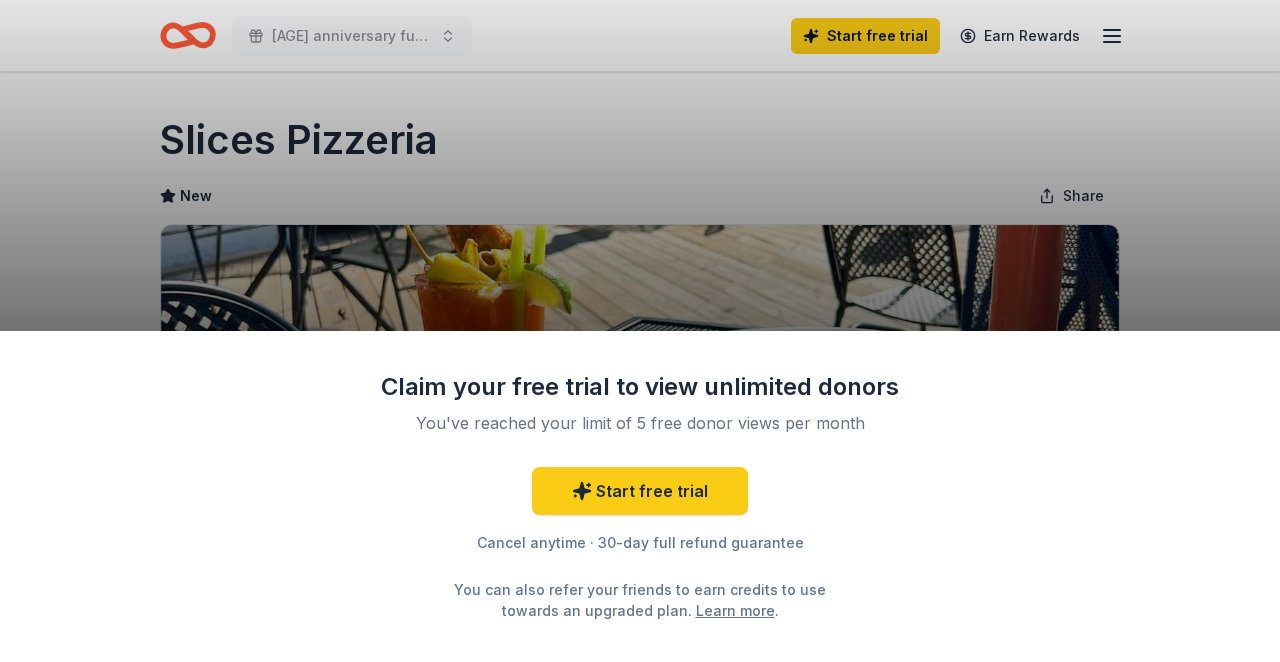 scroll, scrollTop: 443, scrollLeft: 0, axis: vertical 